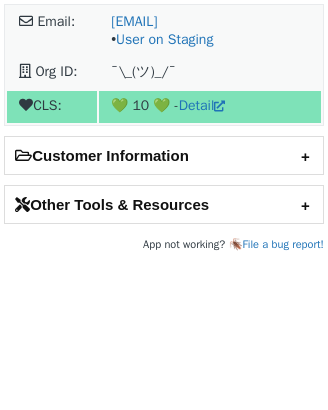scroll, scrollTop: 0, scrollLeft: 0, axis: both 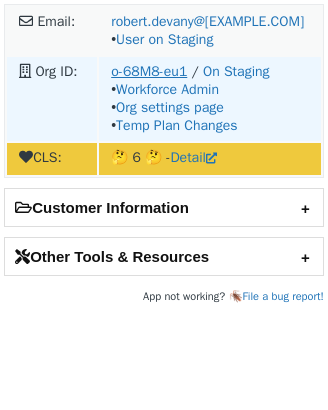 click on "o-68M8-eu1" at bounding box center [149, 71] 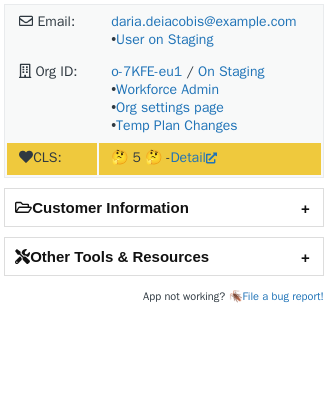 scroll, scrollTop: 0, scrollLeft: 0, axis: both 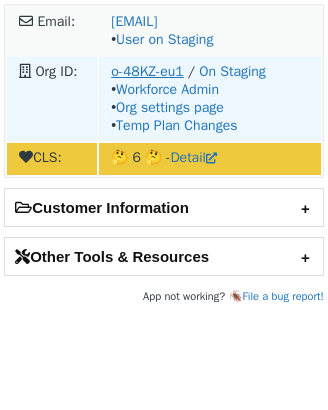 click on "o-48KZ-eu1" at bounding box center (147, 71) 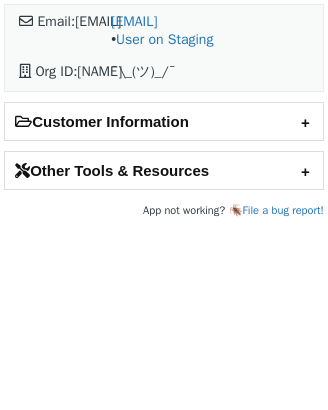 scroll, scrollTop: 0, scrollLeft: 0, axis: both 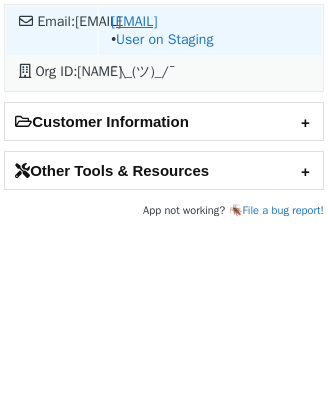 click on "lacyharold6@gmail.com" at bounding box center (134, 21) 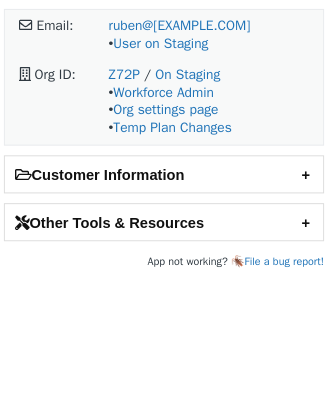 scroll, scrollTop: 0, scrollLeft: 0, axis: both 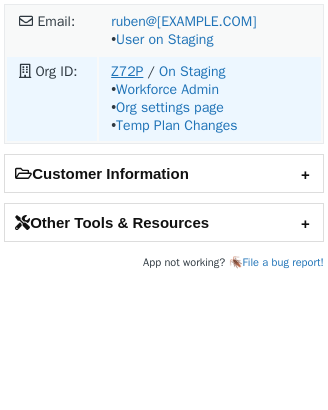 click on "Z72P" at bounding box center (127, 71) 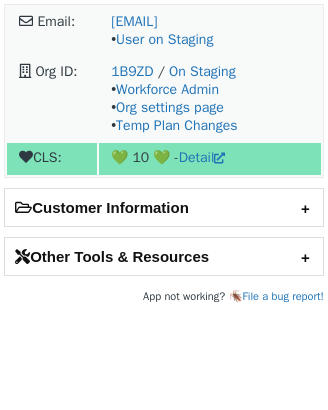 scroll, scrollTop: 0, scrollLeft: 0, axis: both 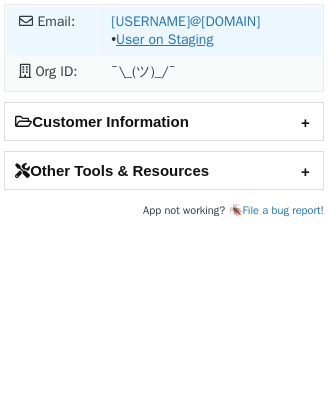 click on "User on Staging" at bounding box center (164, 39) 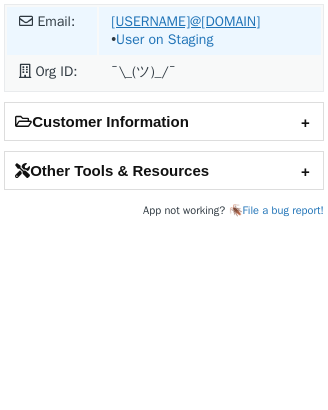 click on "[USERNAME]@example.com" at bounding box center [185, 21] 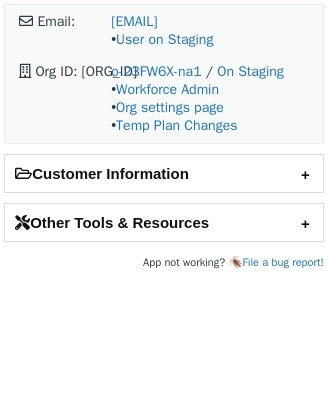 scroll, scrollTop: 0, scrollLeft: 0, axis: both 